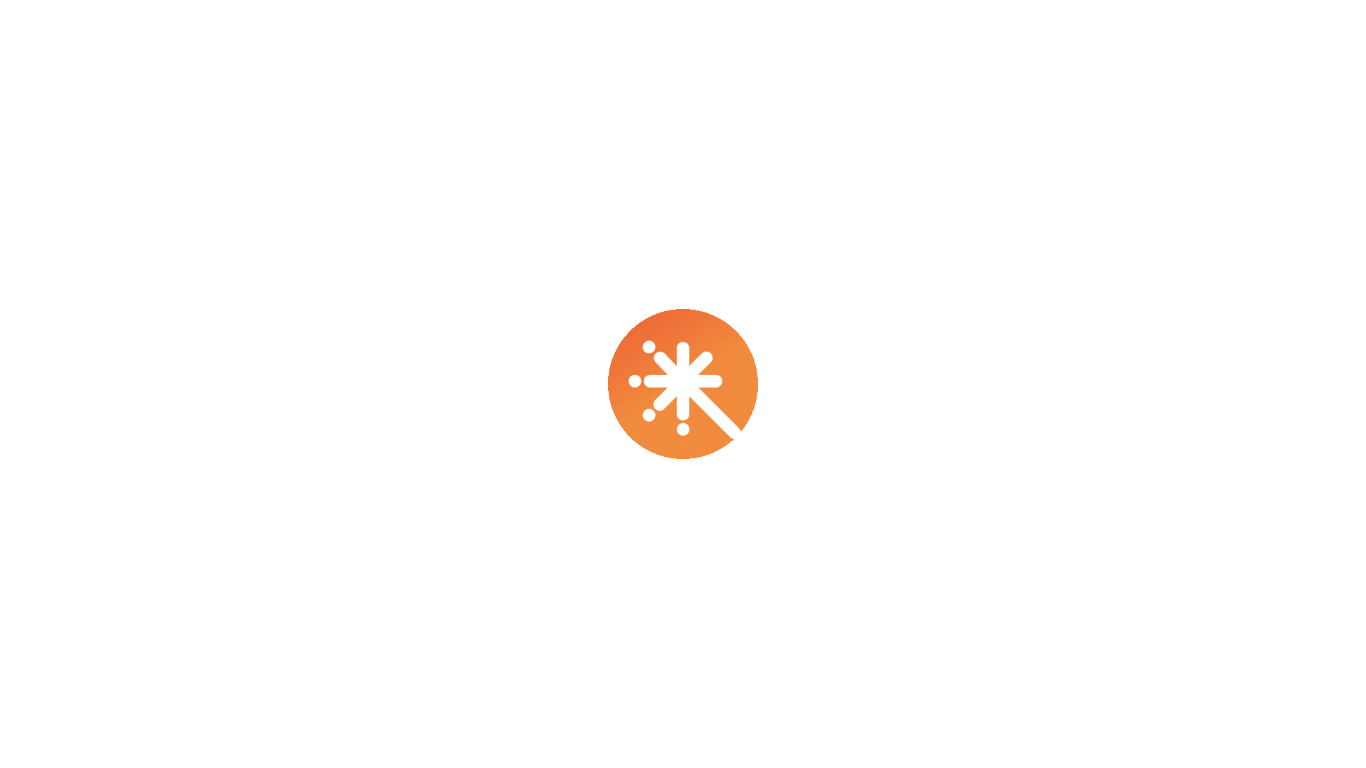 scroll, scrollTop: 0, scrollLeft: 0, axis: both 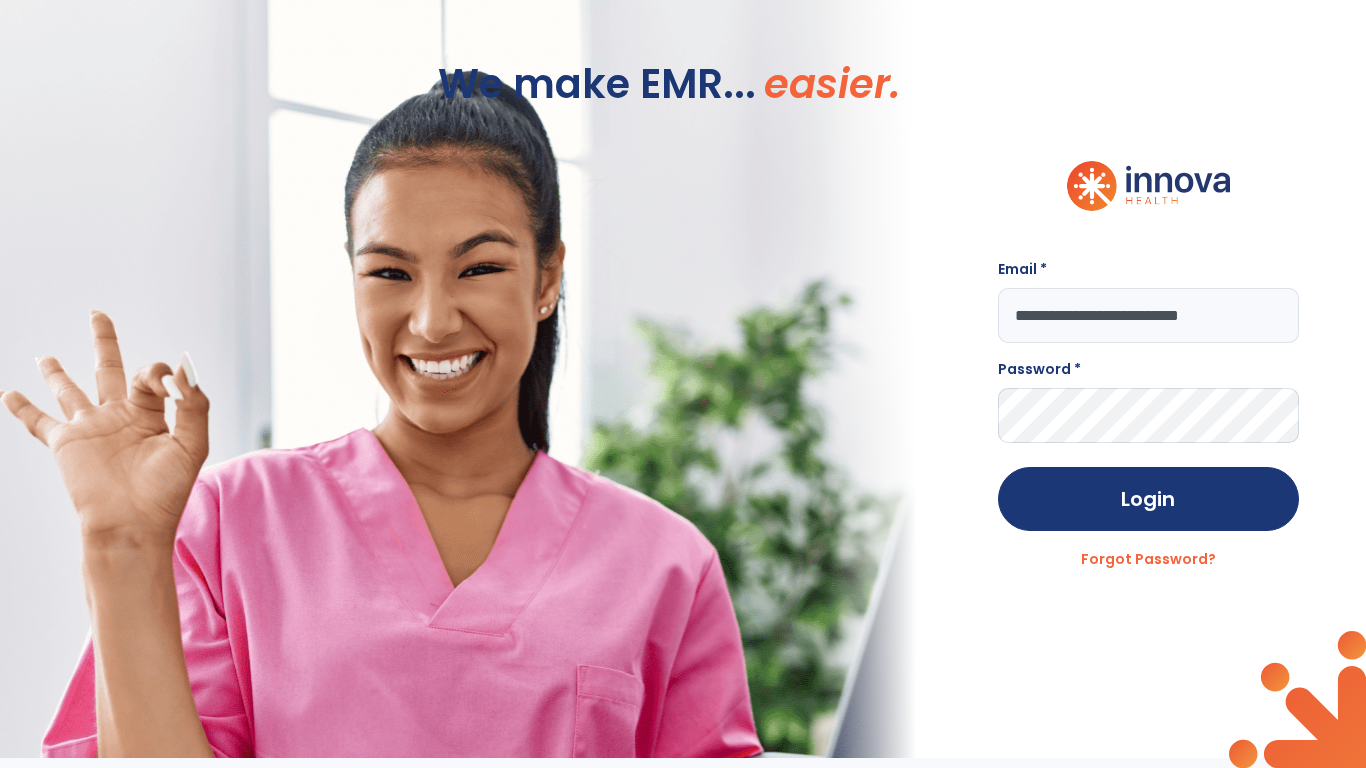 type on "**********" 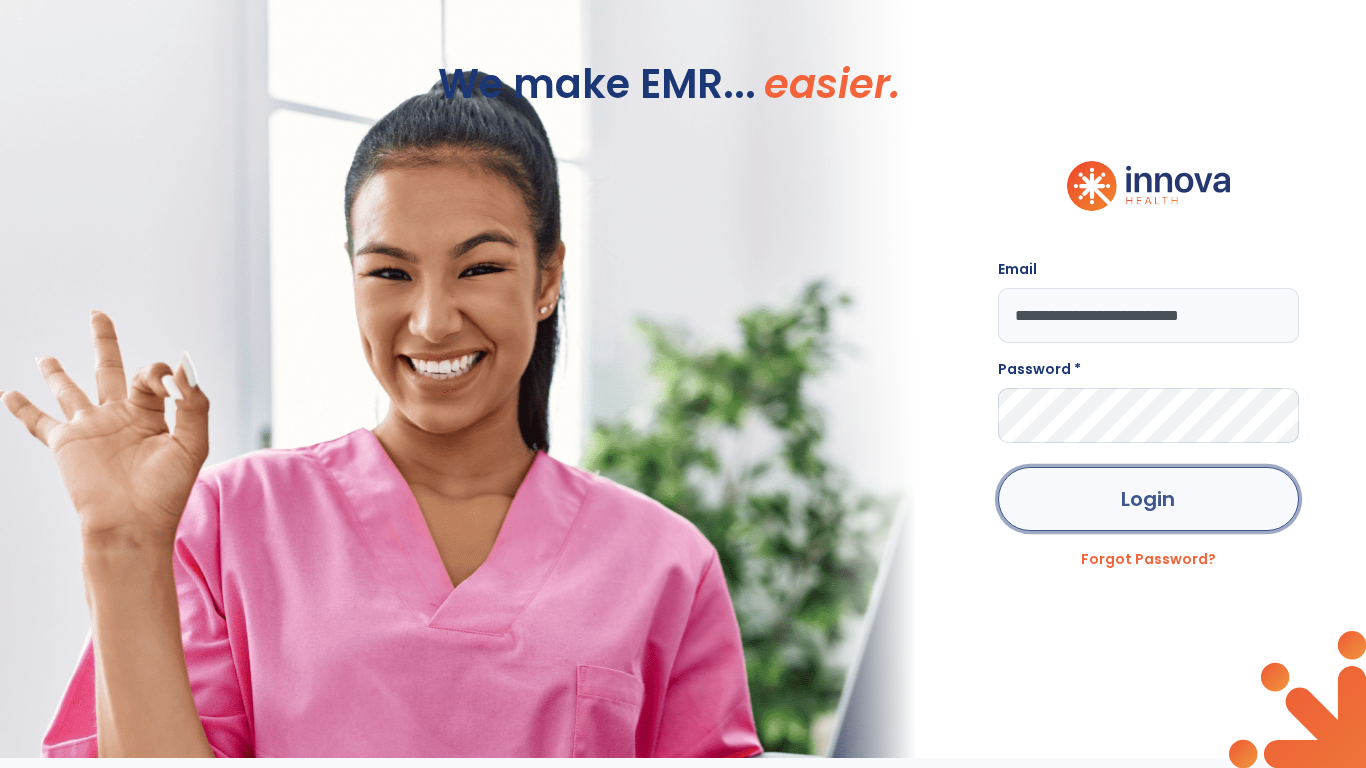 click on "Login" 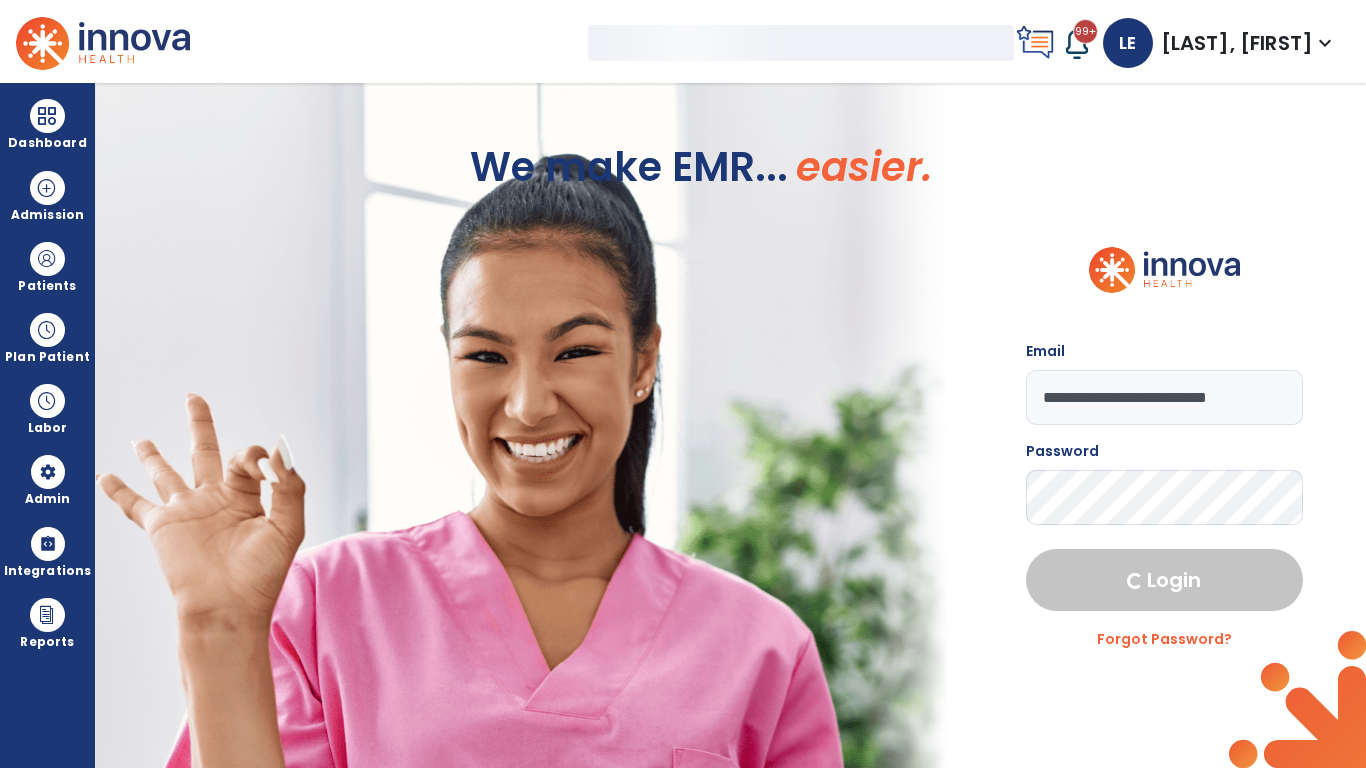 select on "***" 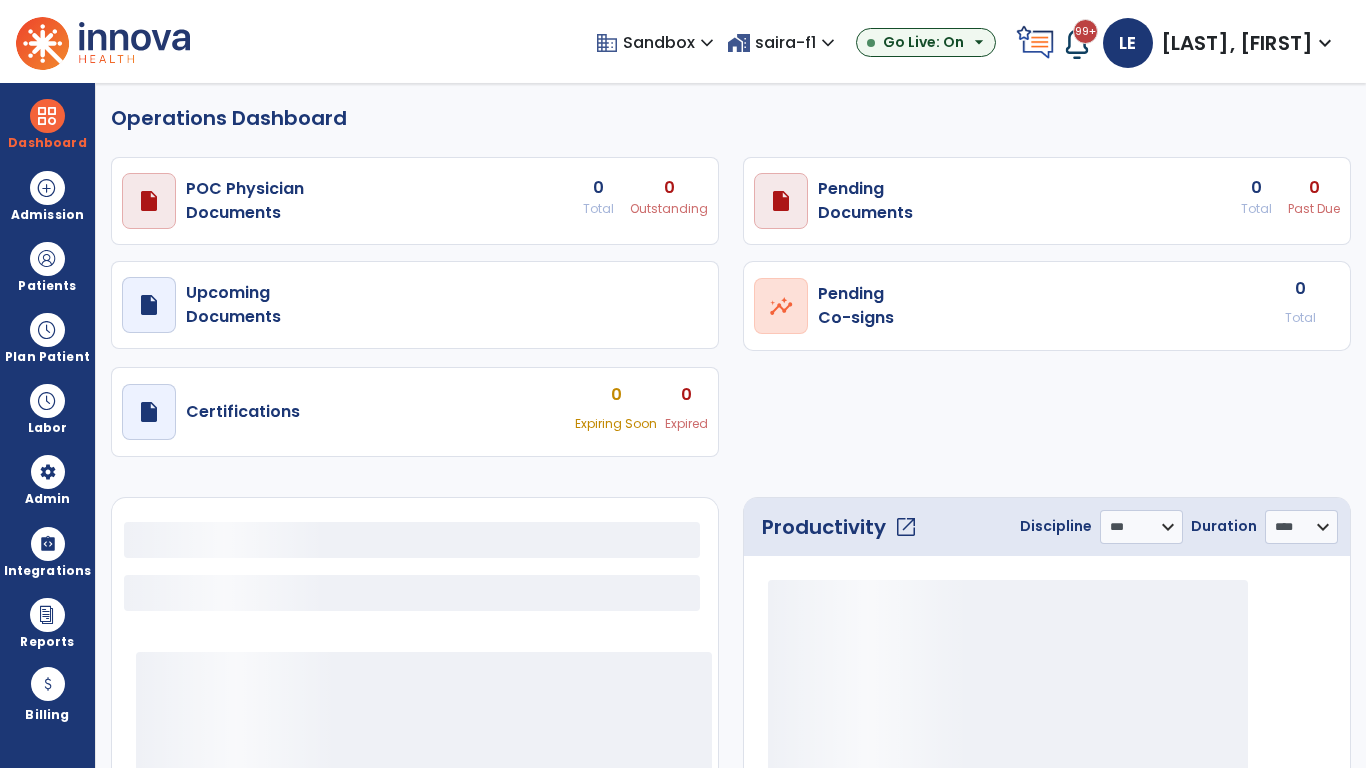 select on "***" 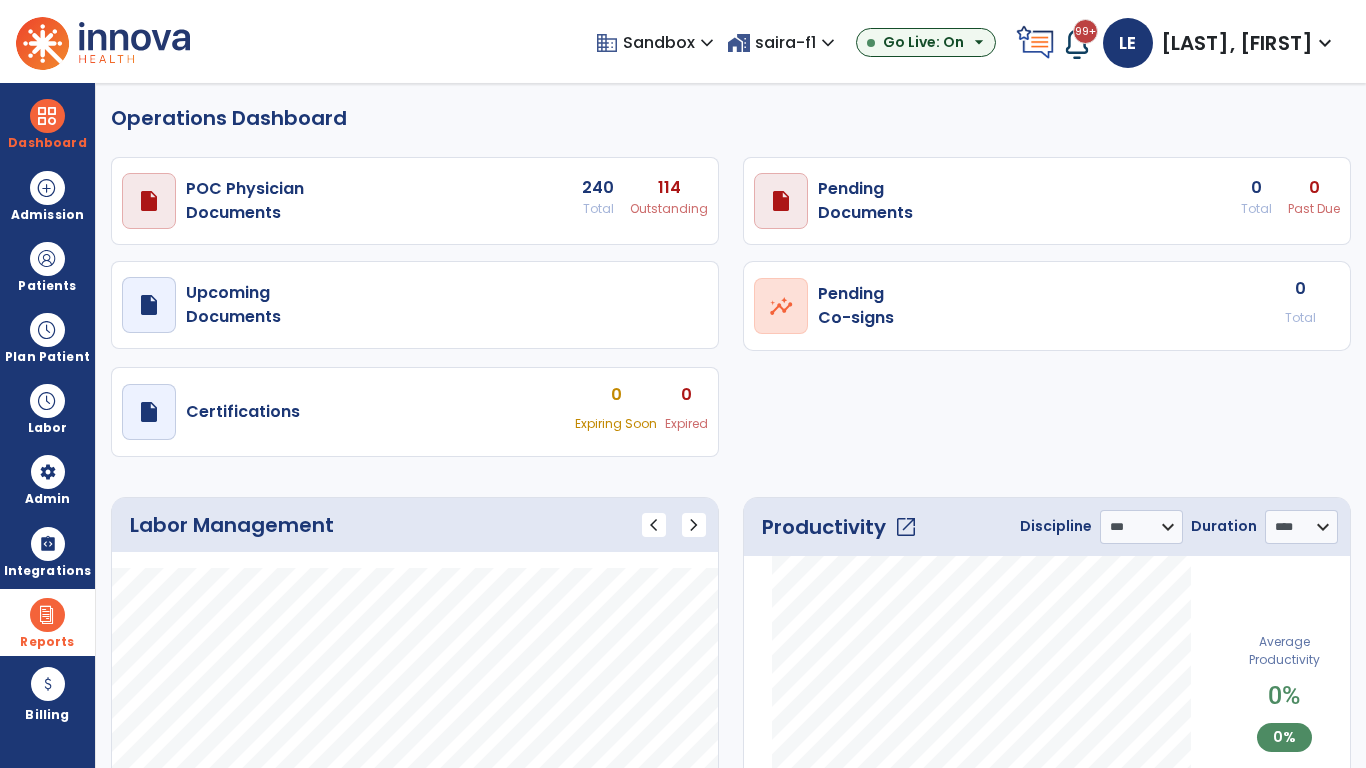 click at bounding box center [47, 615] 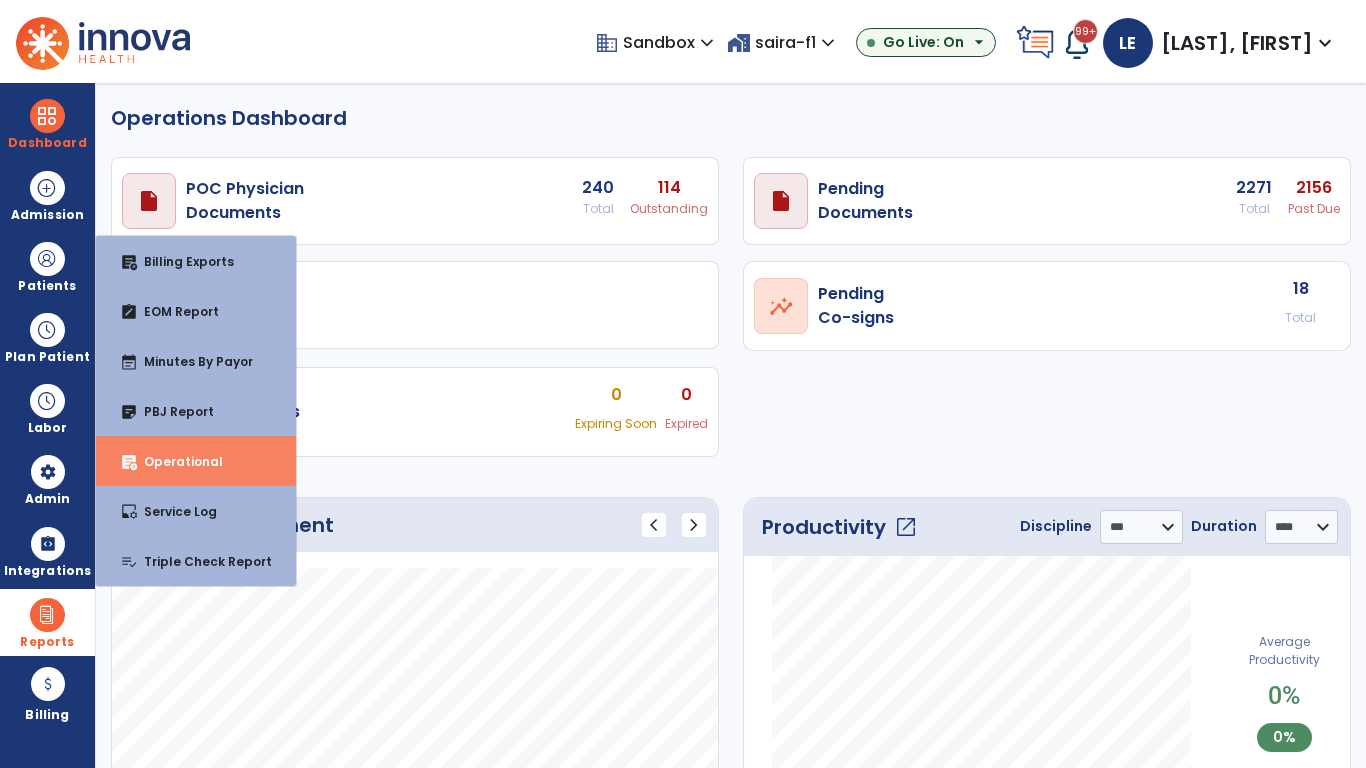 click on "Operational" at bounding box center [175, 461] 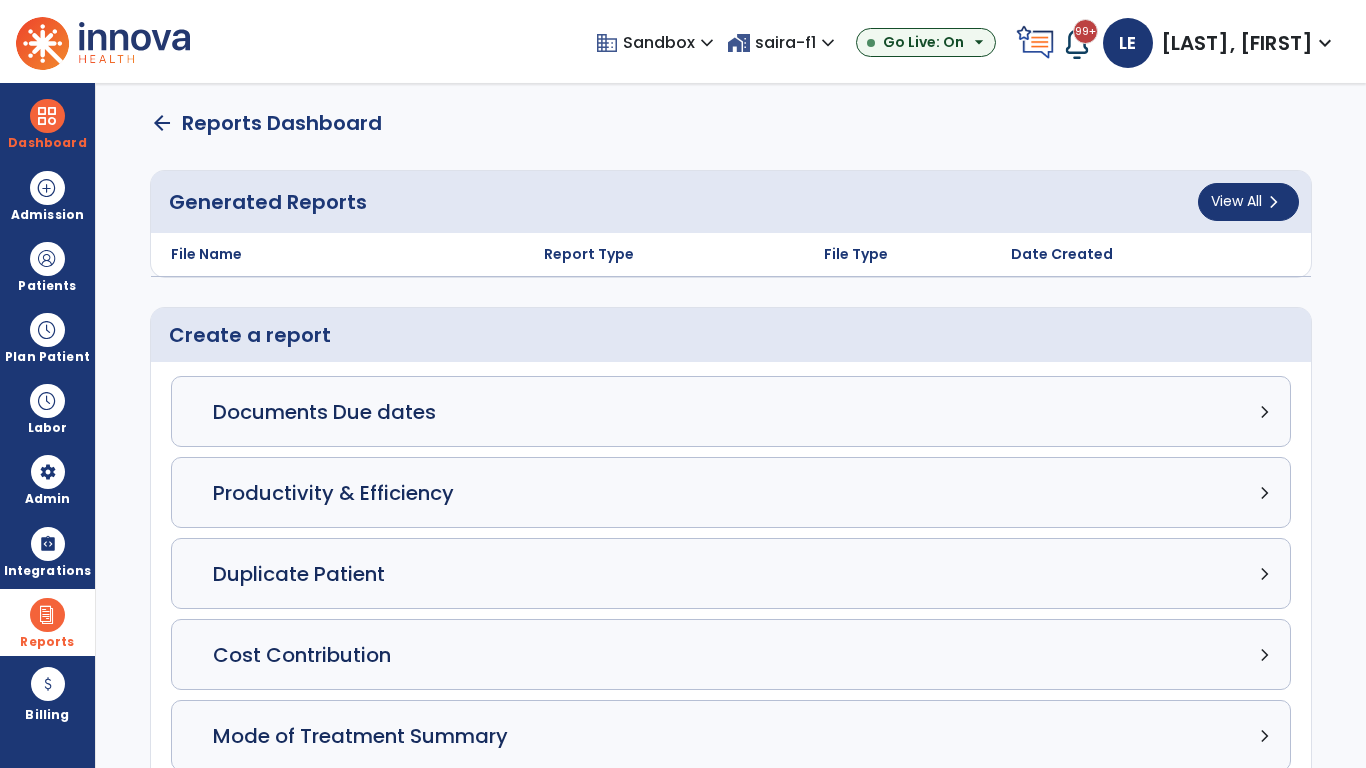 click on "Census Detail chevron_right" 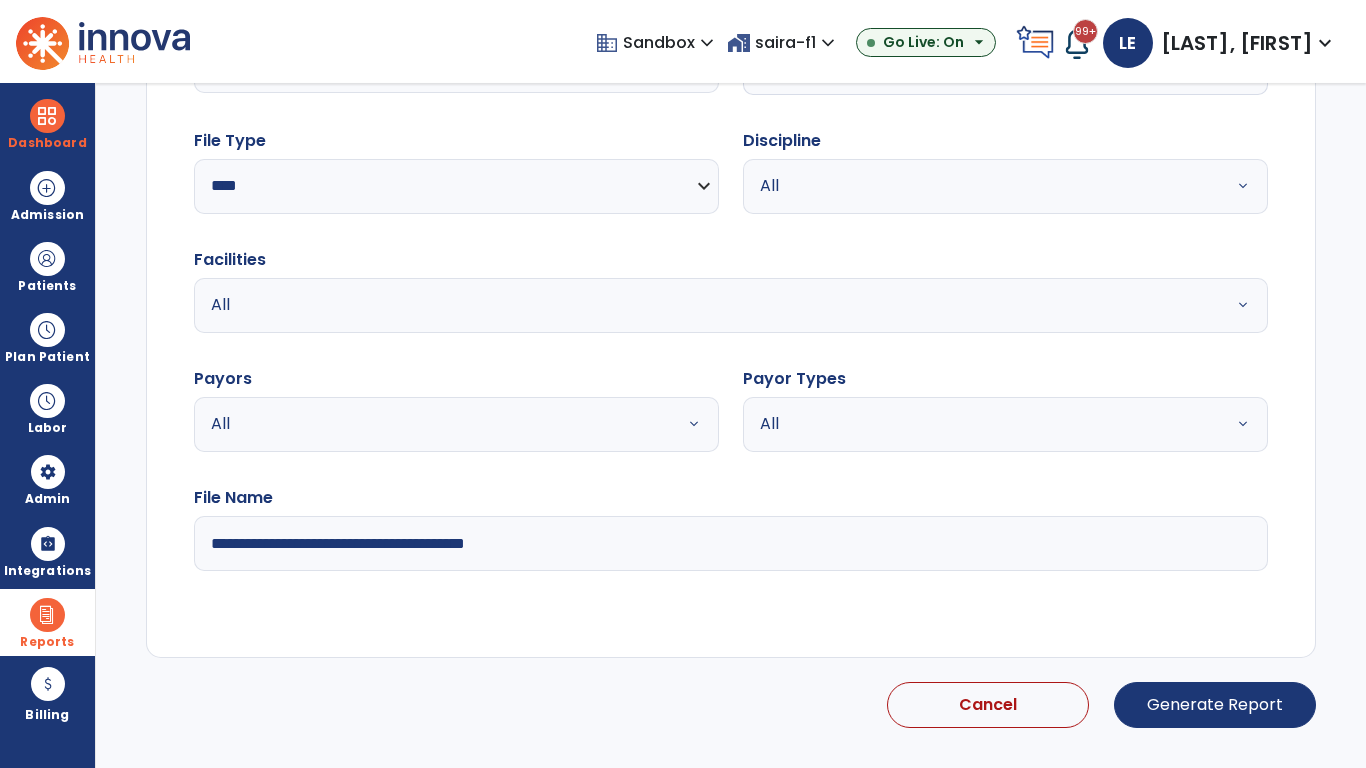 select on "*****" 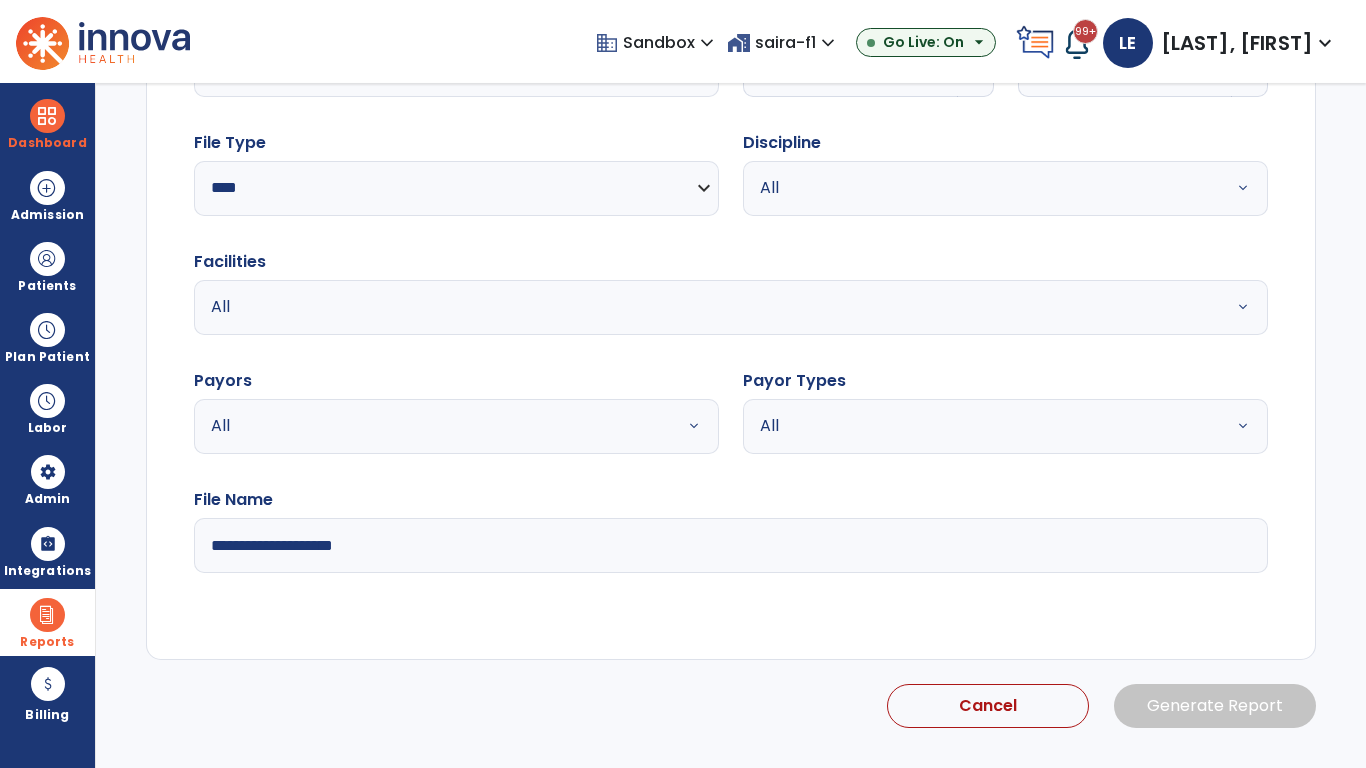 scroll, scrollTop: 192, scrollLeft: 0, axis: vertical 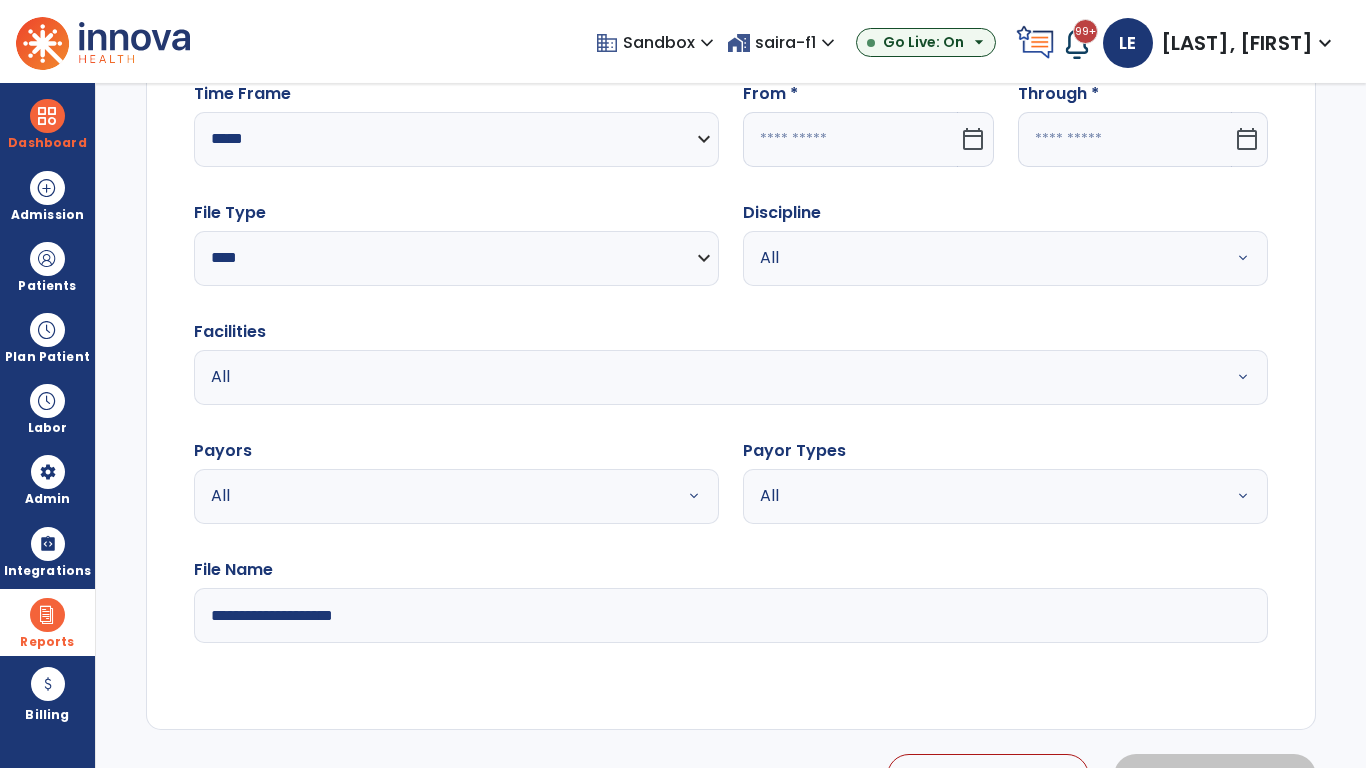 click 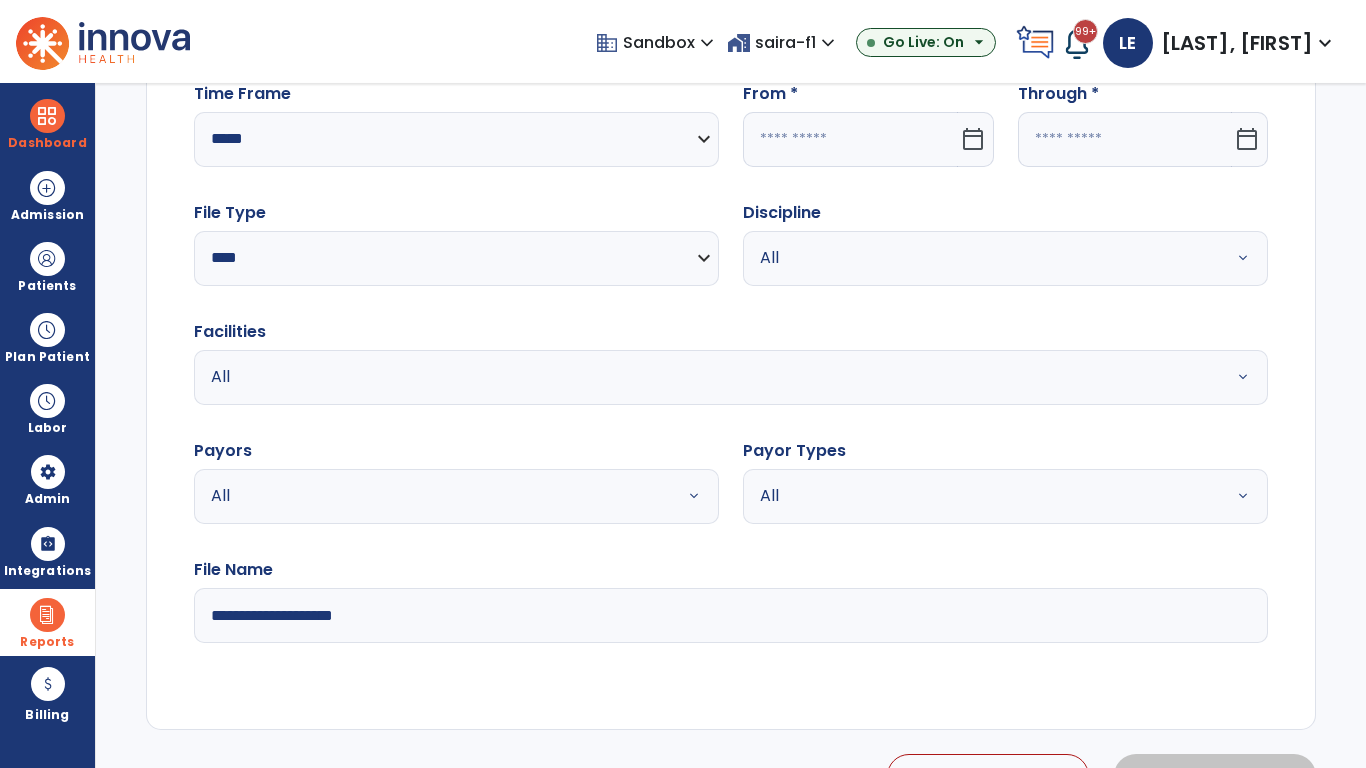 select on "*" 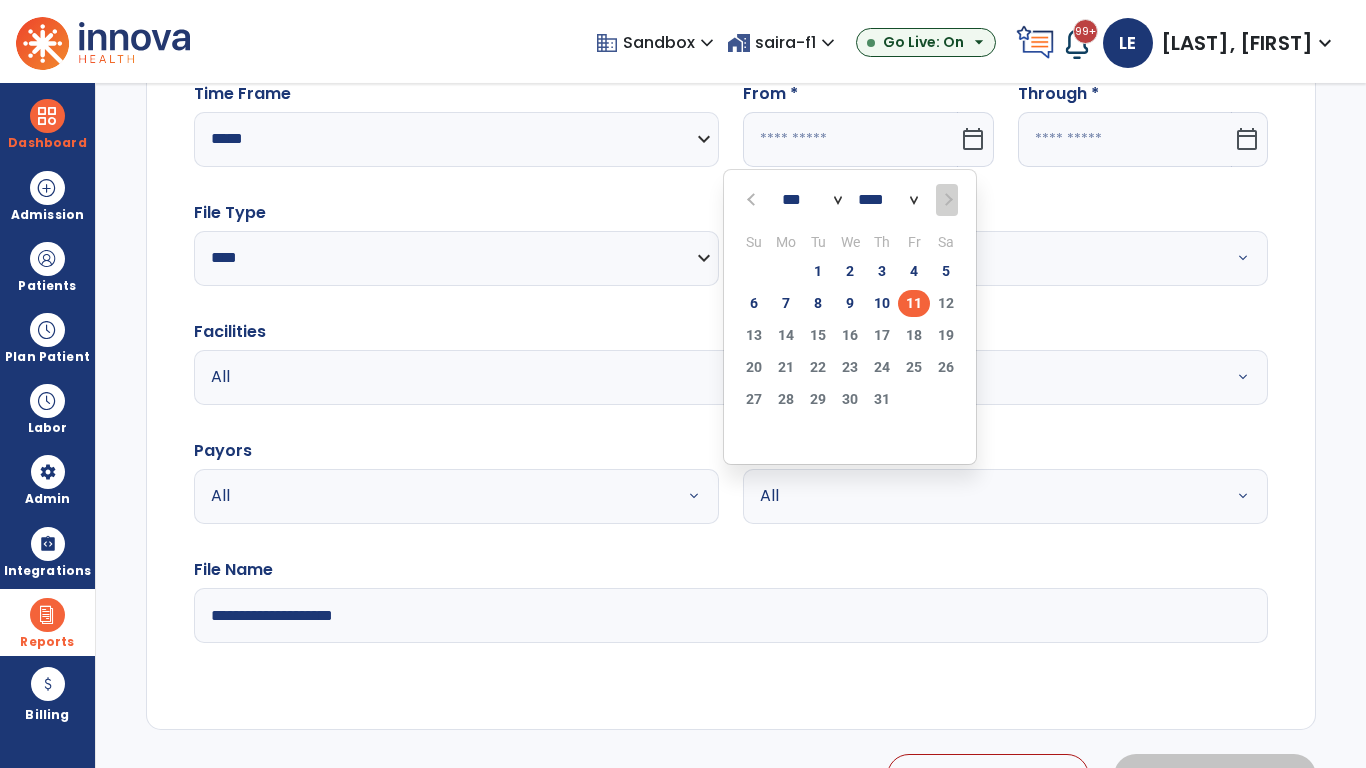select on "****" 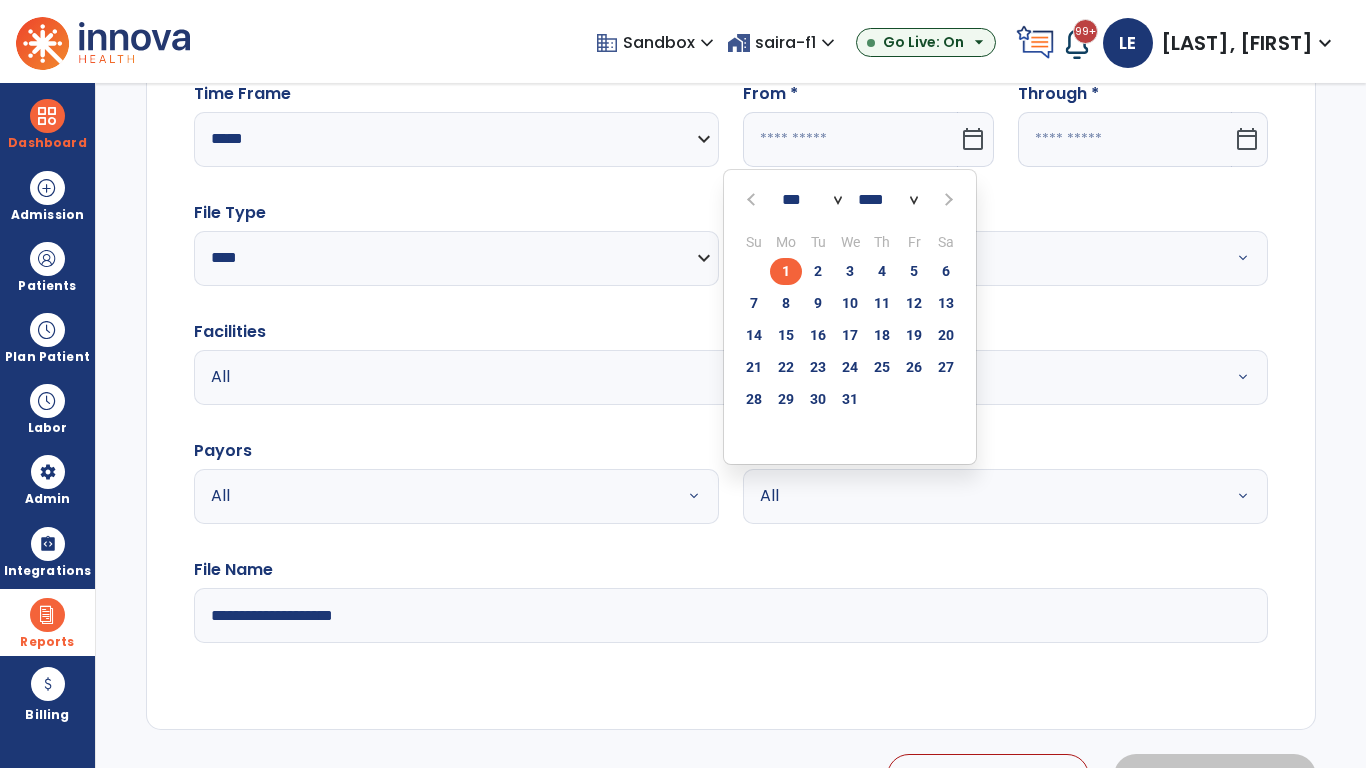 select on "**" 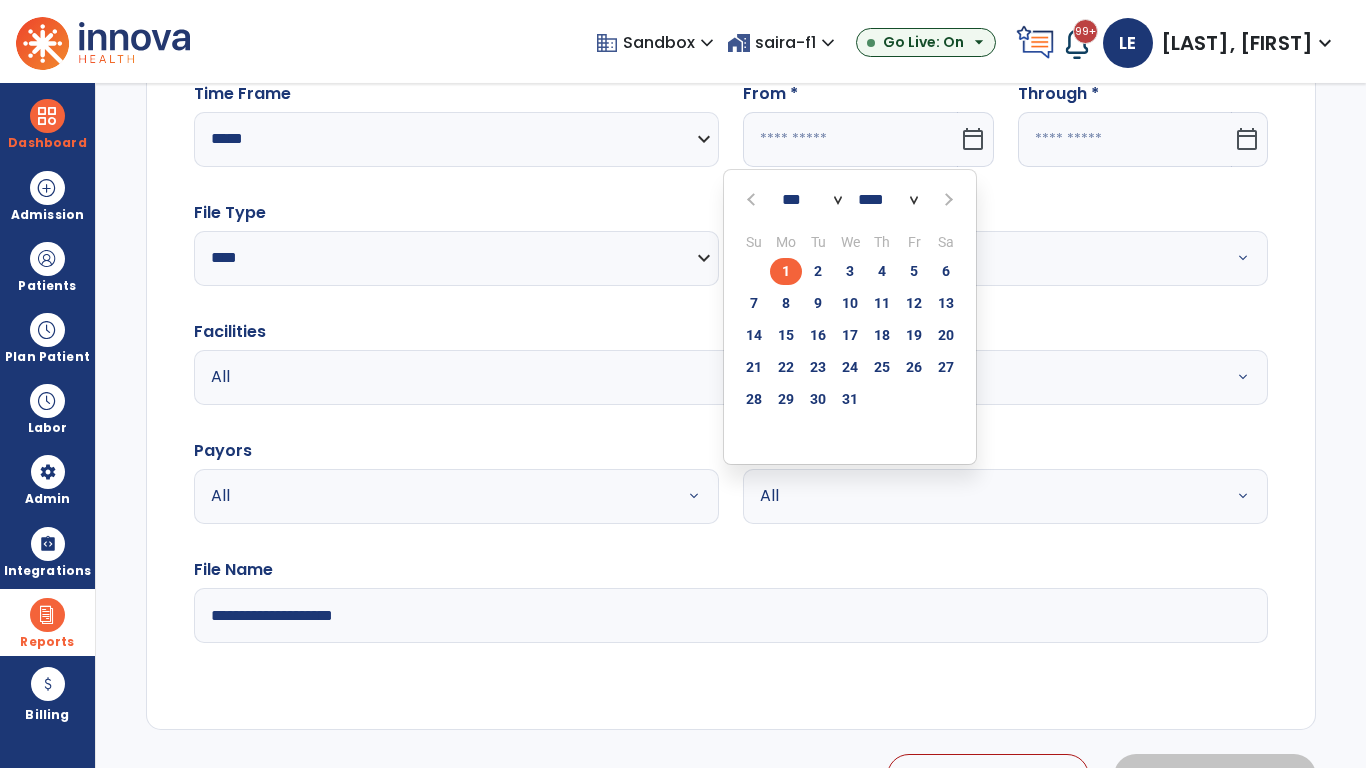 type on "**********" 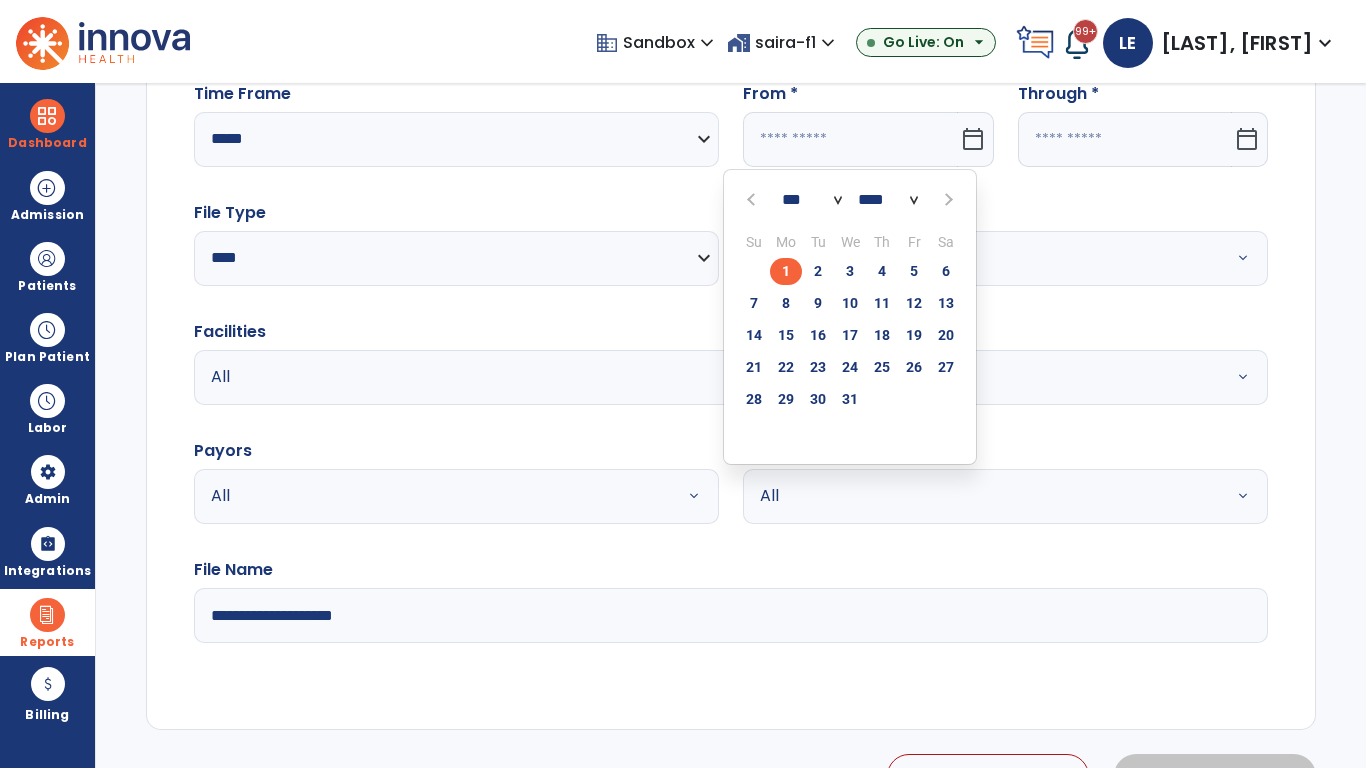 type on "*********" 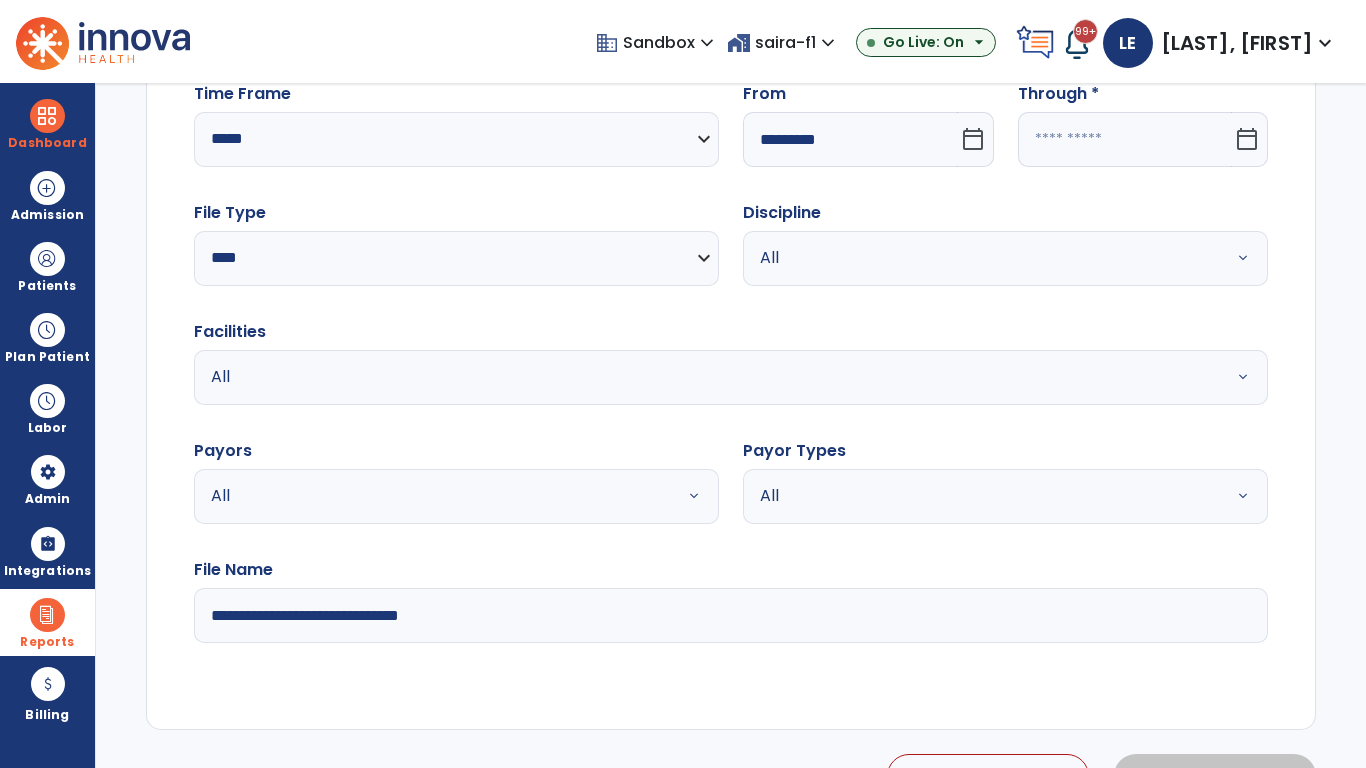 click 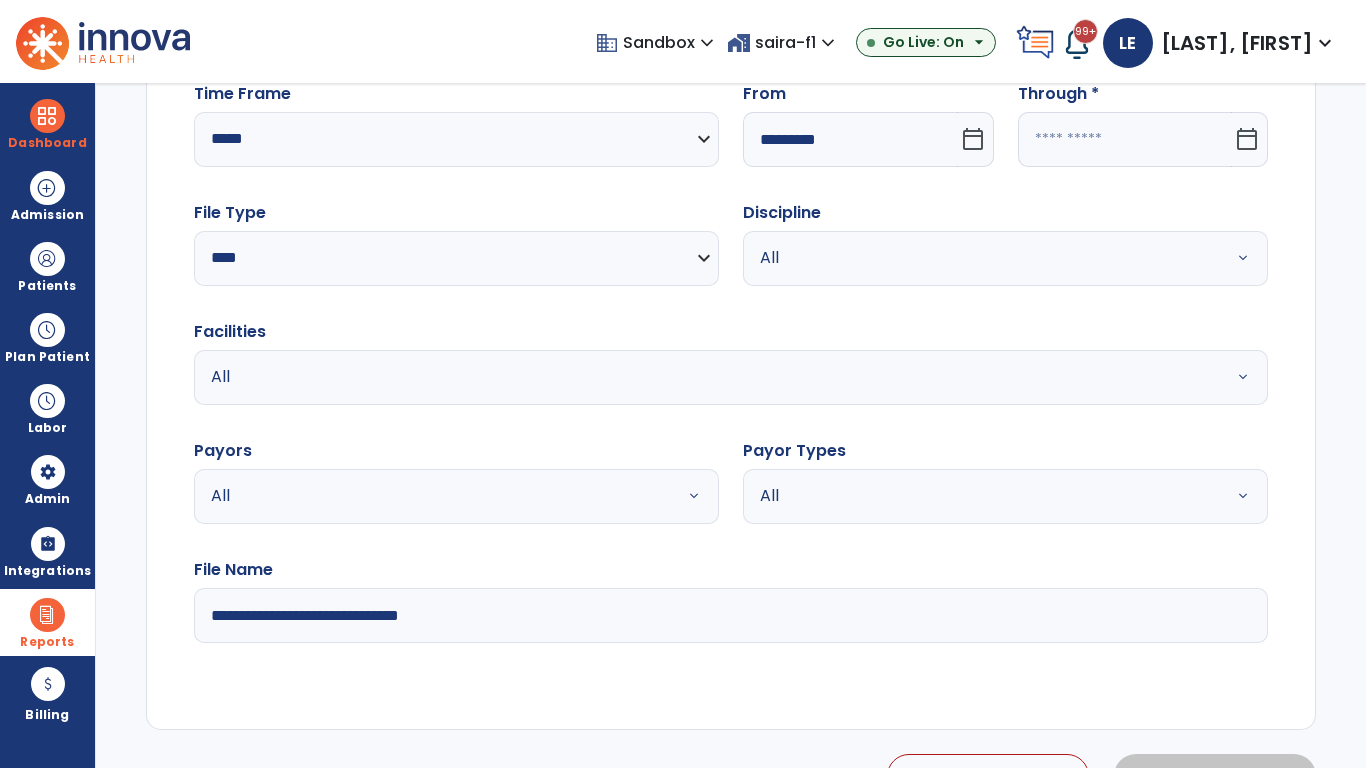 select on "*" 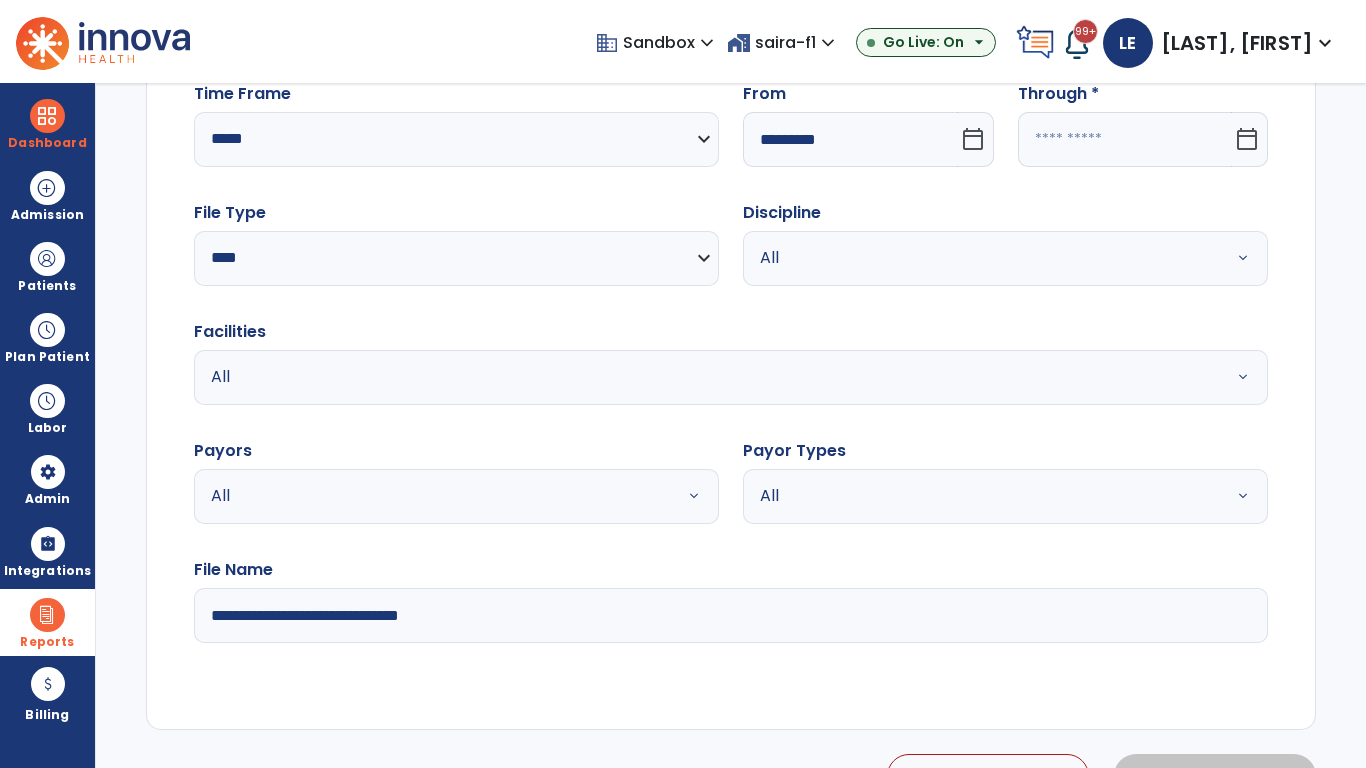 select on "****" 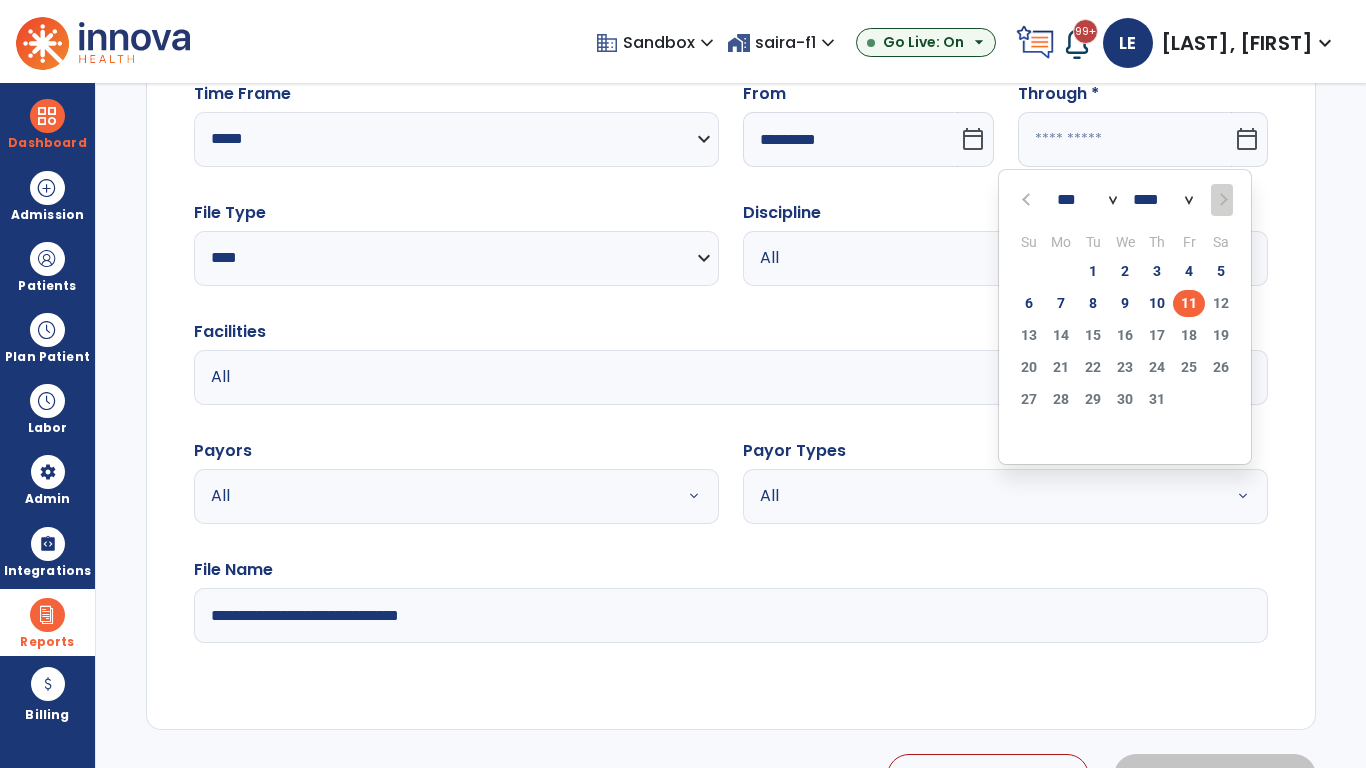 select on "*" 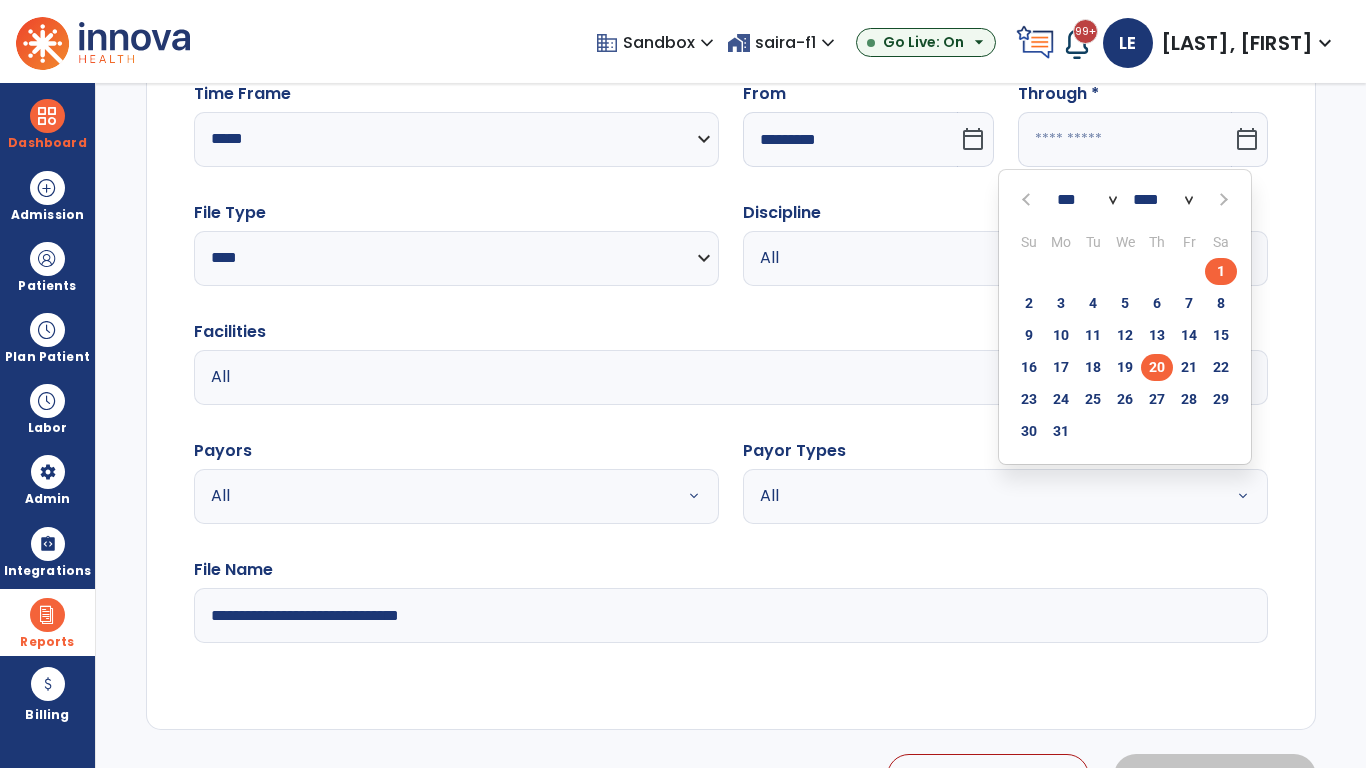 click on "20" 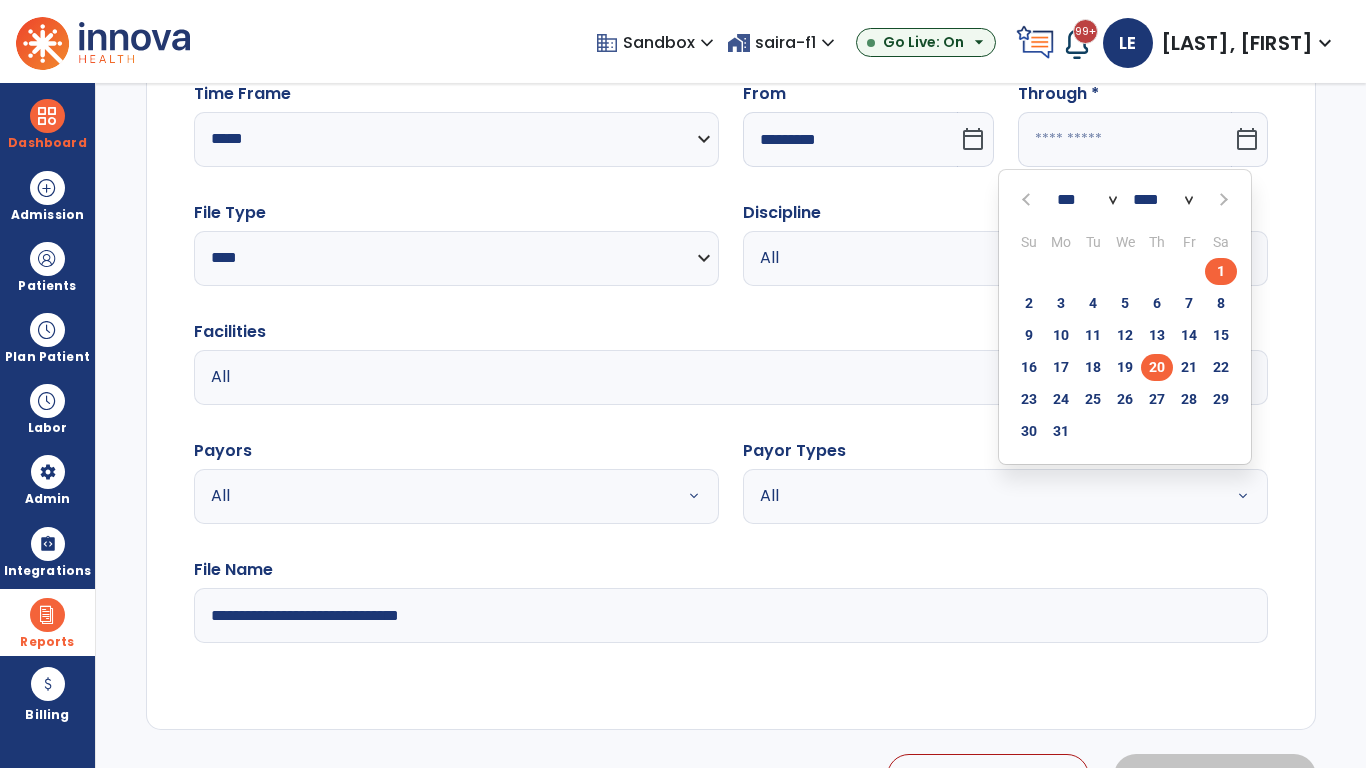 type on "**********" 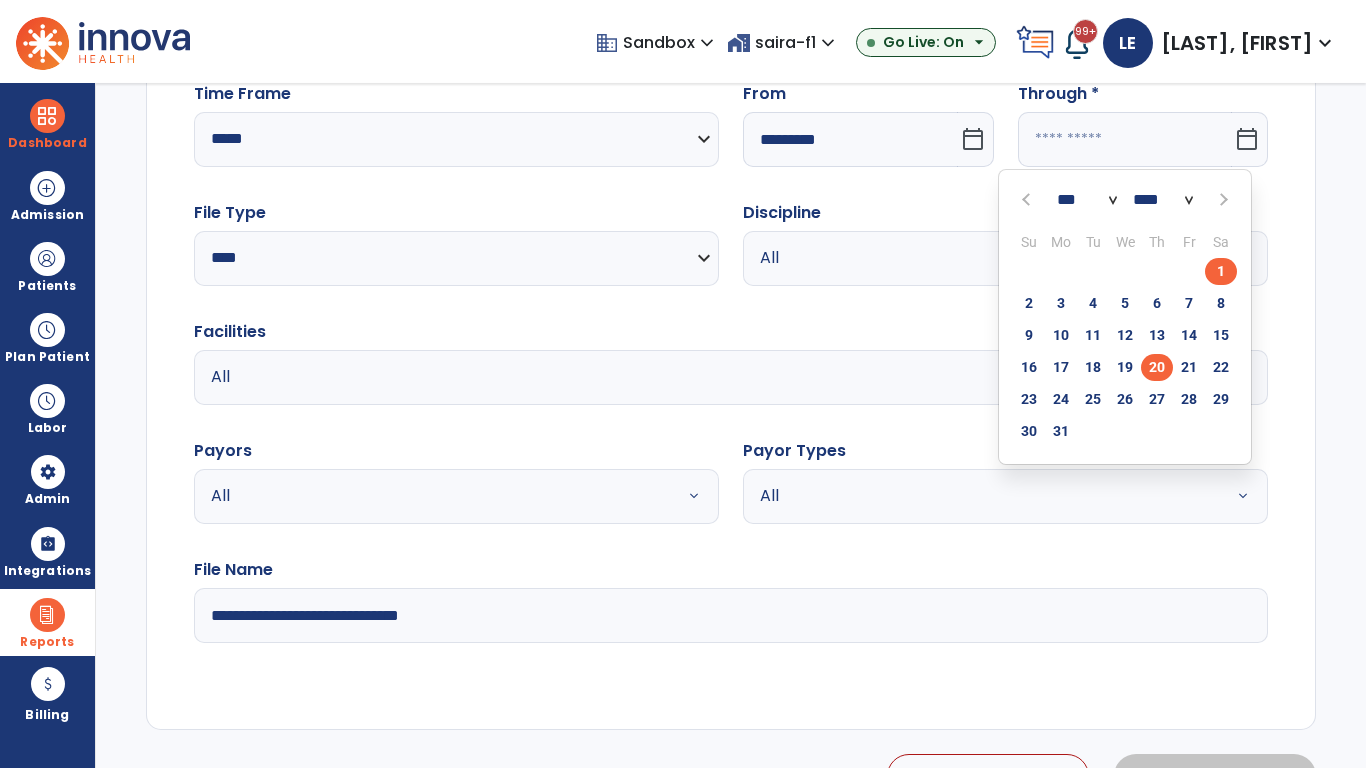 type on "*********" 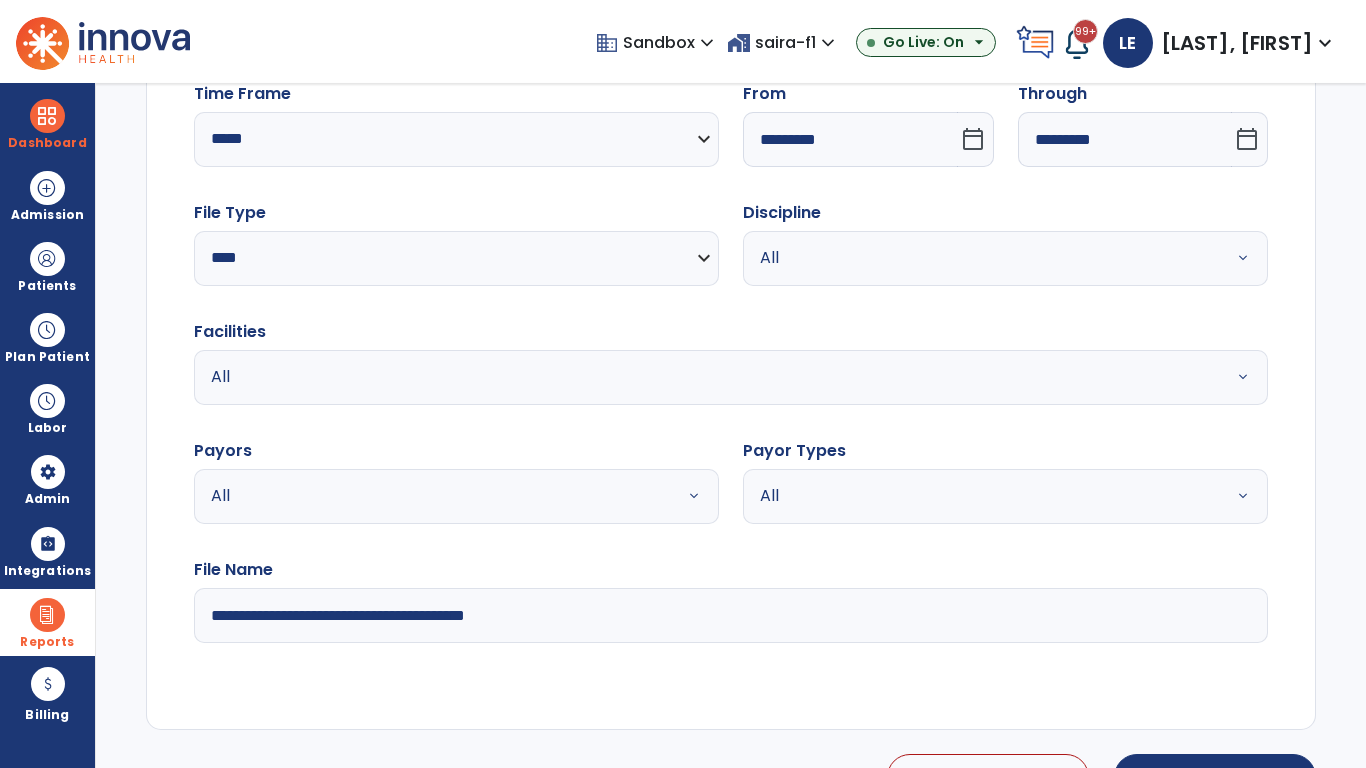 click on "All" at bounding box center (981, 258) 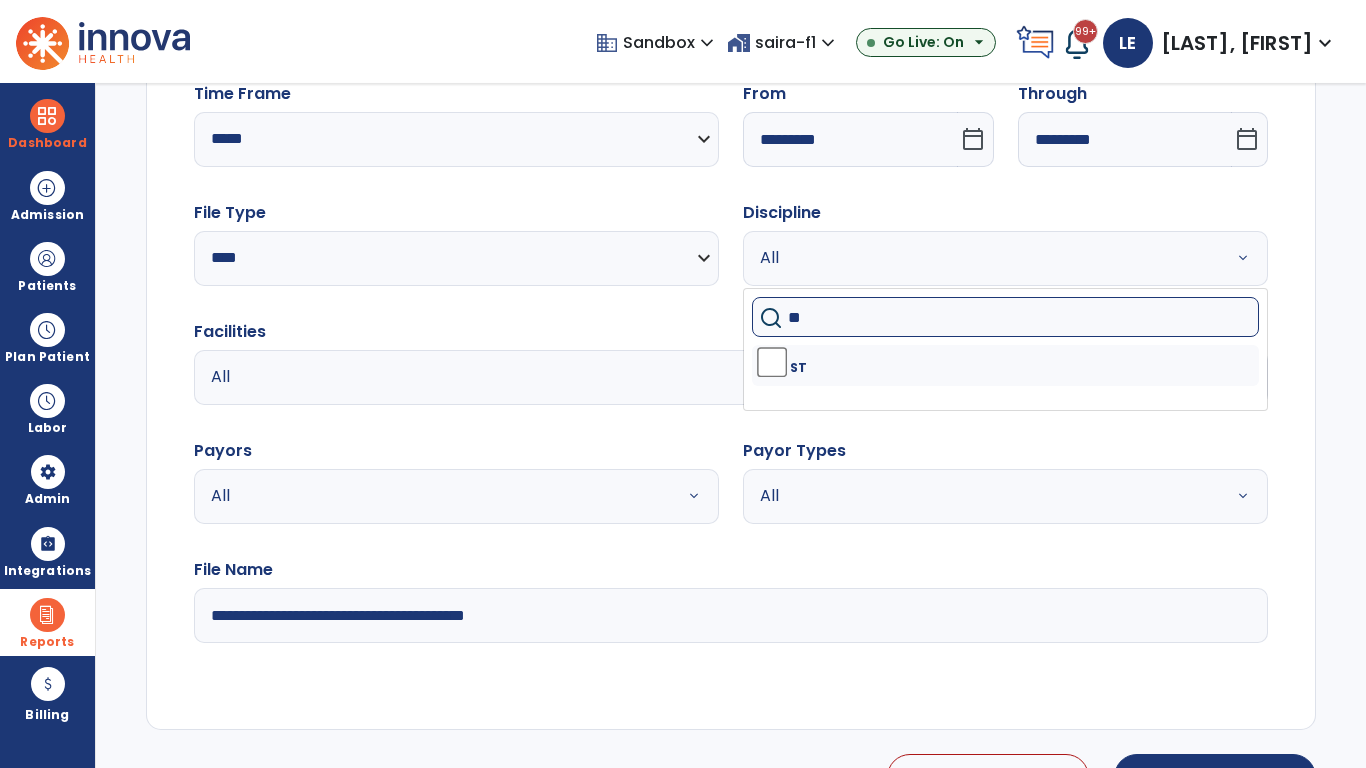 type on "**" 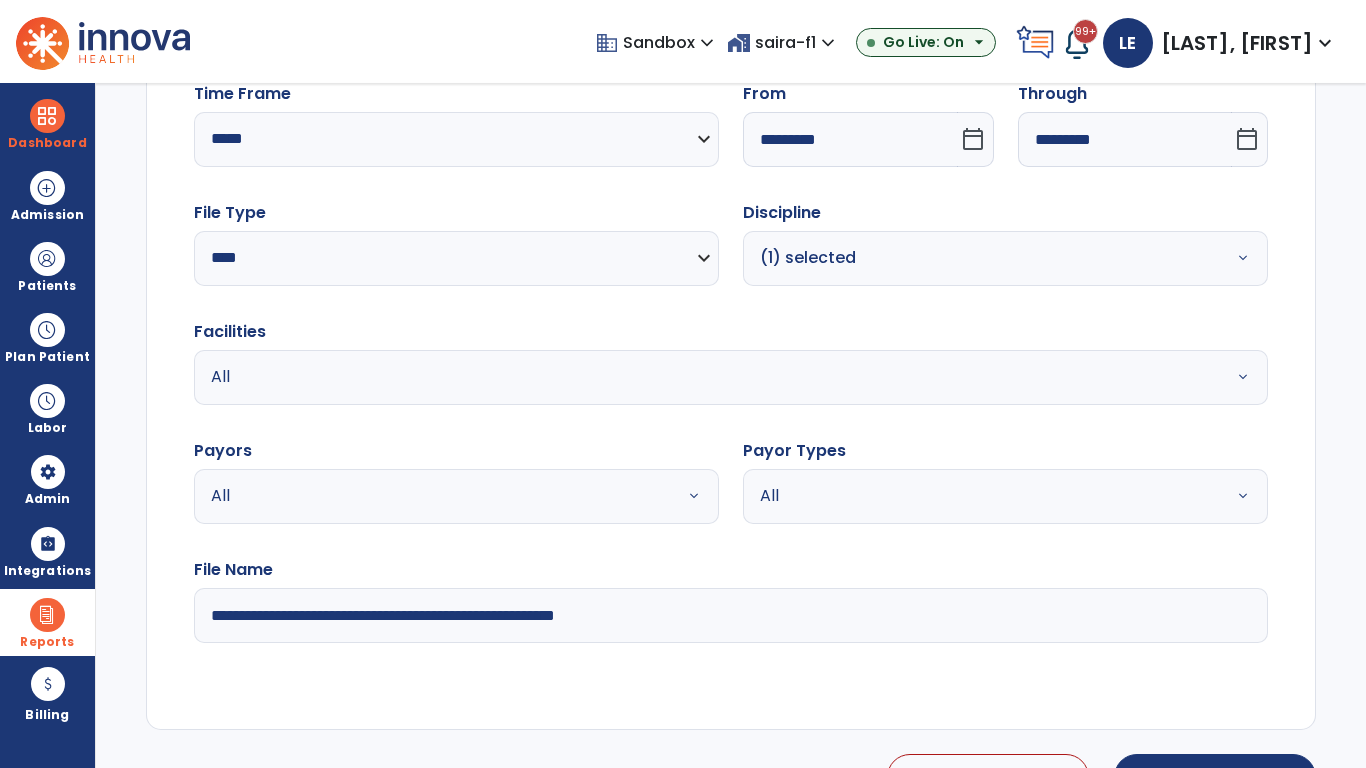 type on "**********" 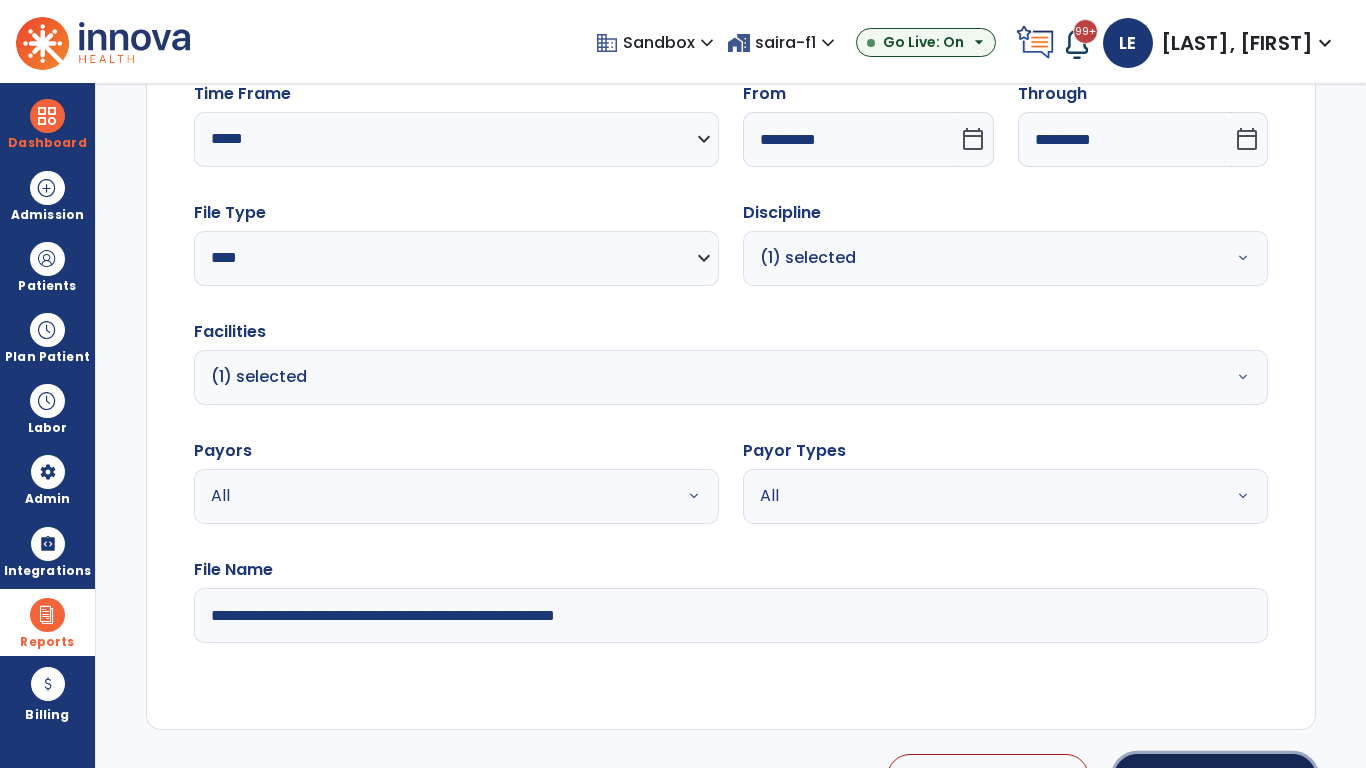 click on "Generate Report" 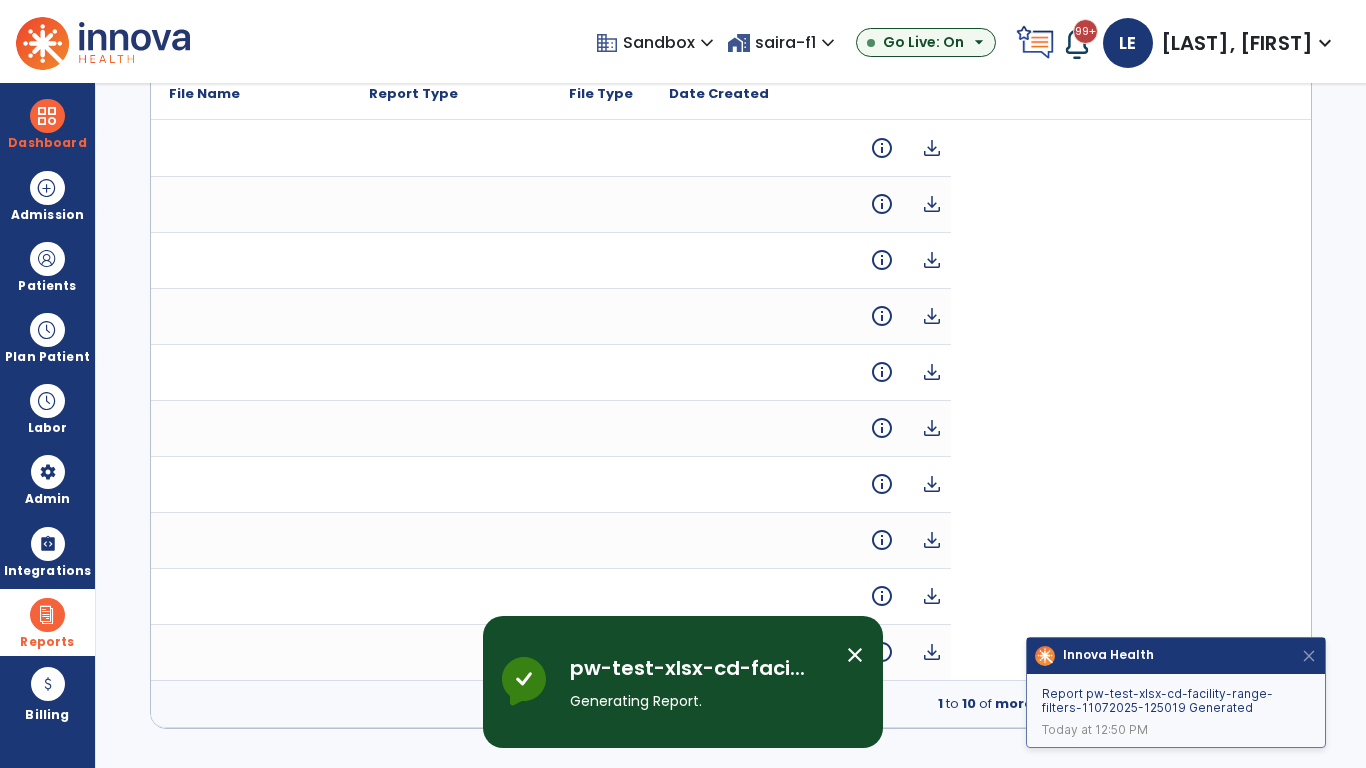 scroll, scrollTop: 0, scrollLeft: 0, axis: both 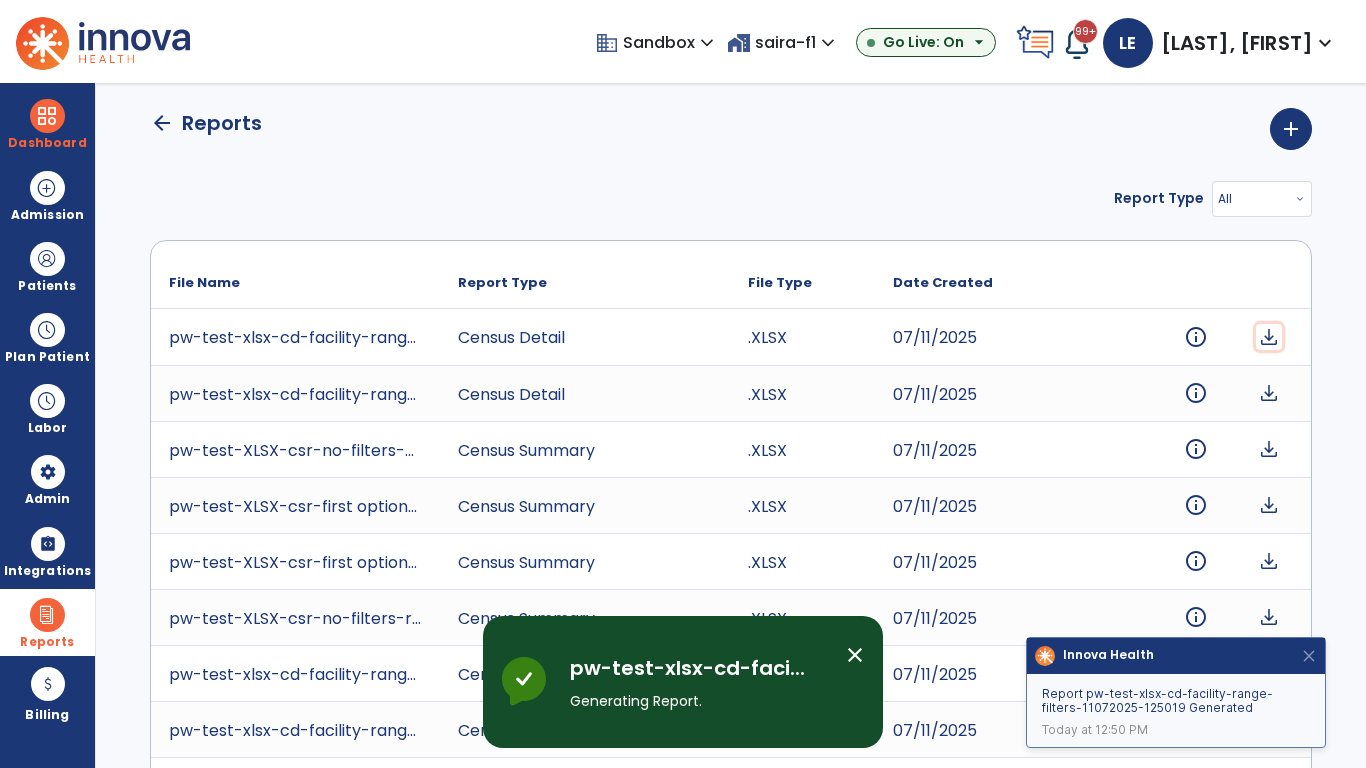 click on "download" 